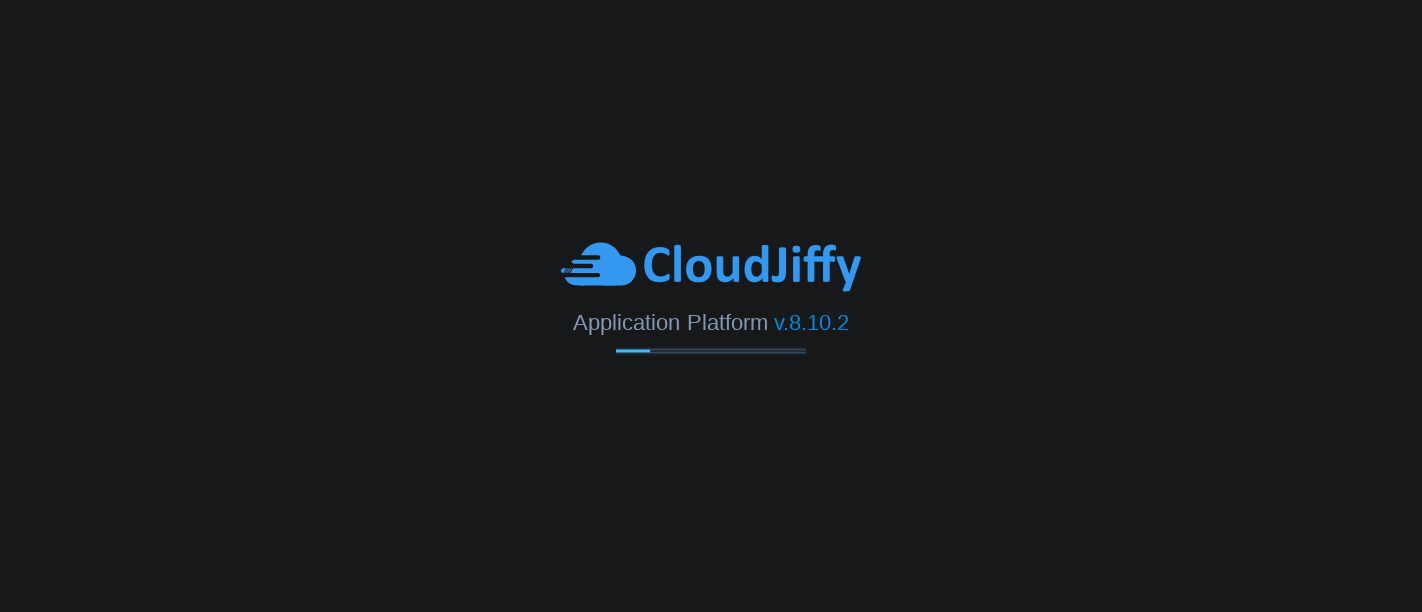 scroll, scrollTop: 0, scrollLeft: 0, axis: both 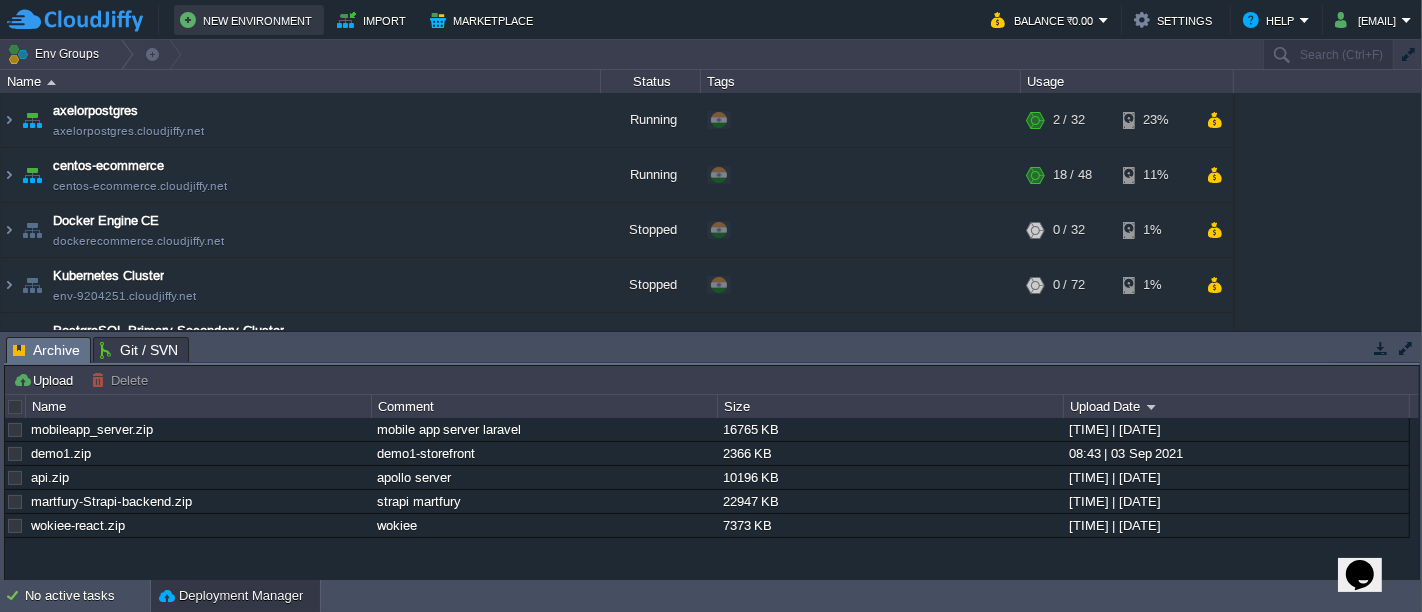 click on "New Environment" at bounding box center [249, 20] 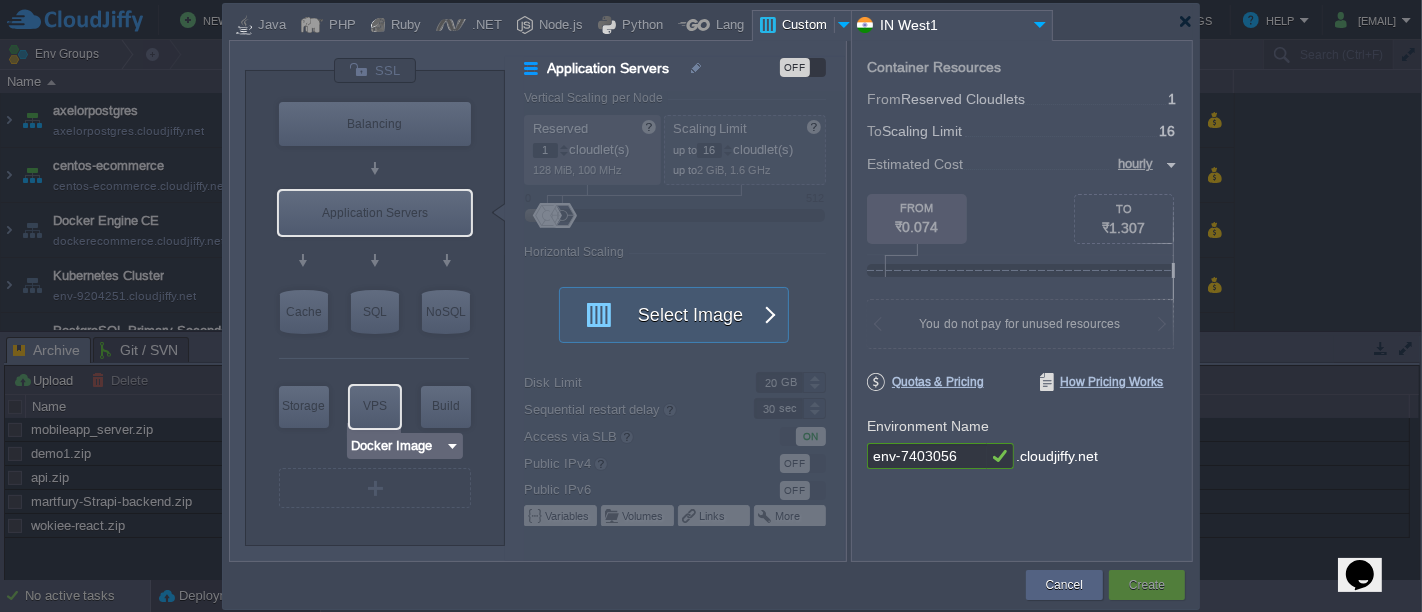 click on "VPS" at bounding box center [375, 406] 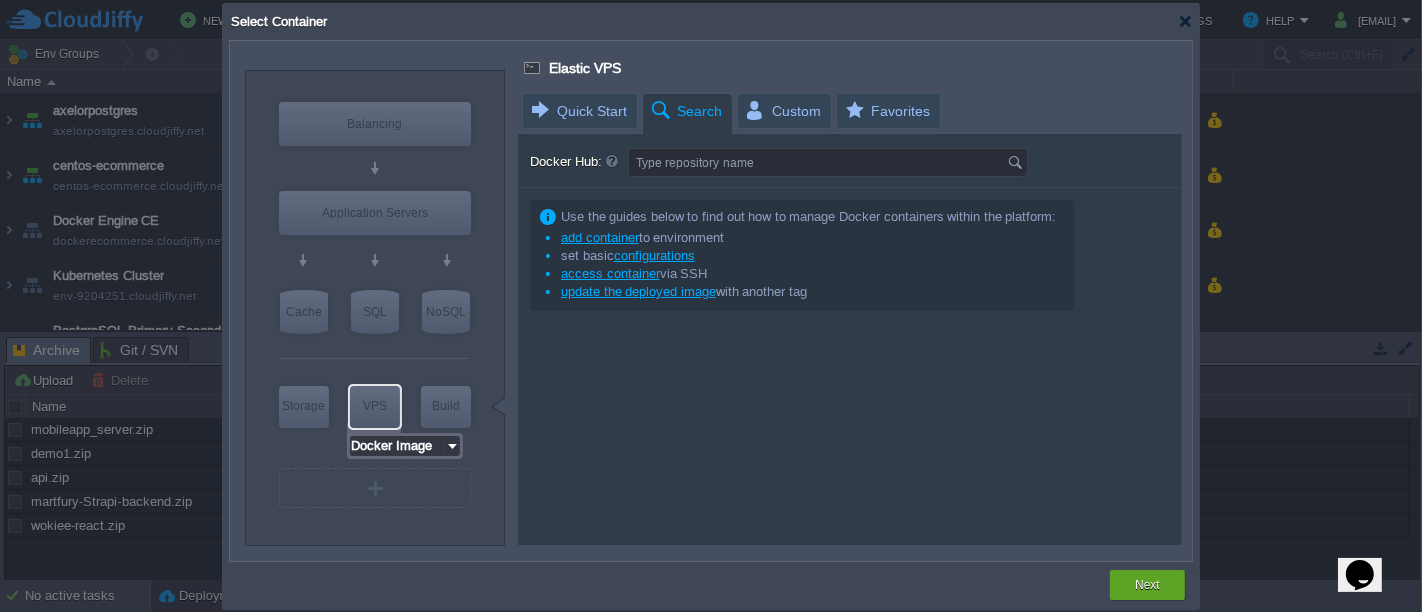 click on "Docker Image" at bounding box center [397, 446] 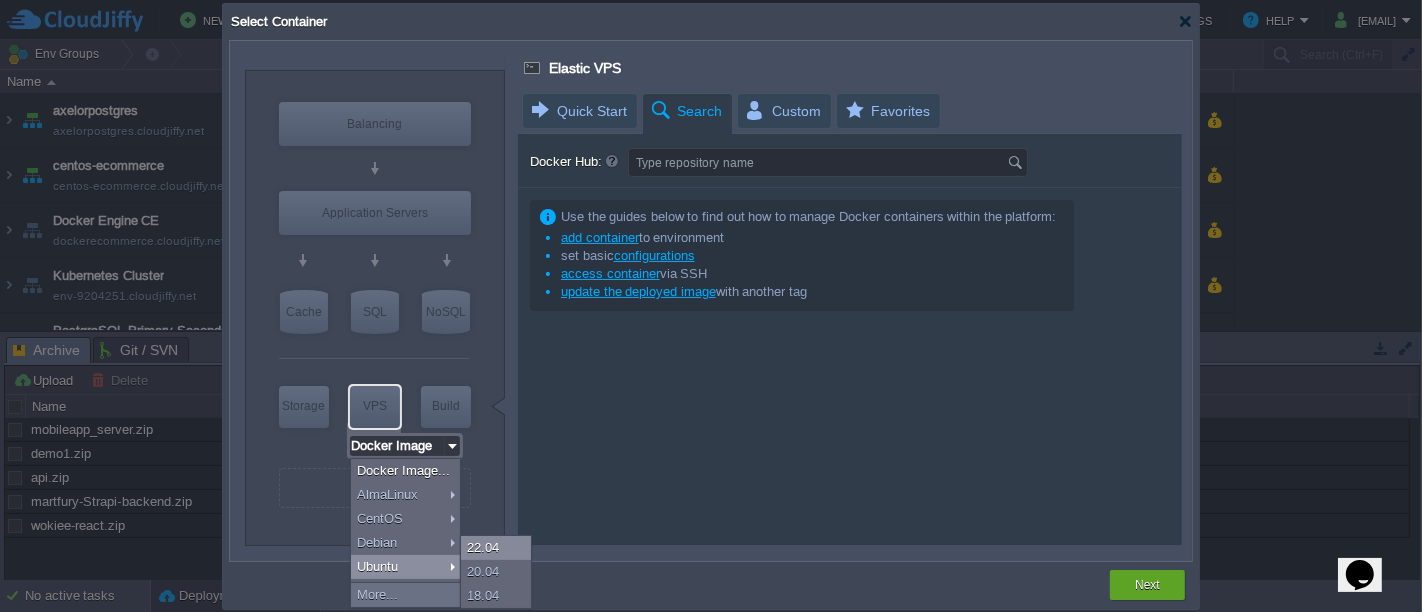 click on "22.04" at bounding box center [496, 548] 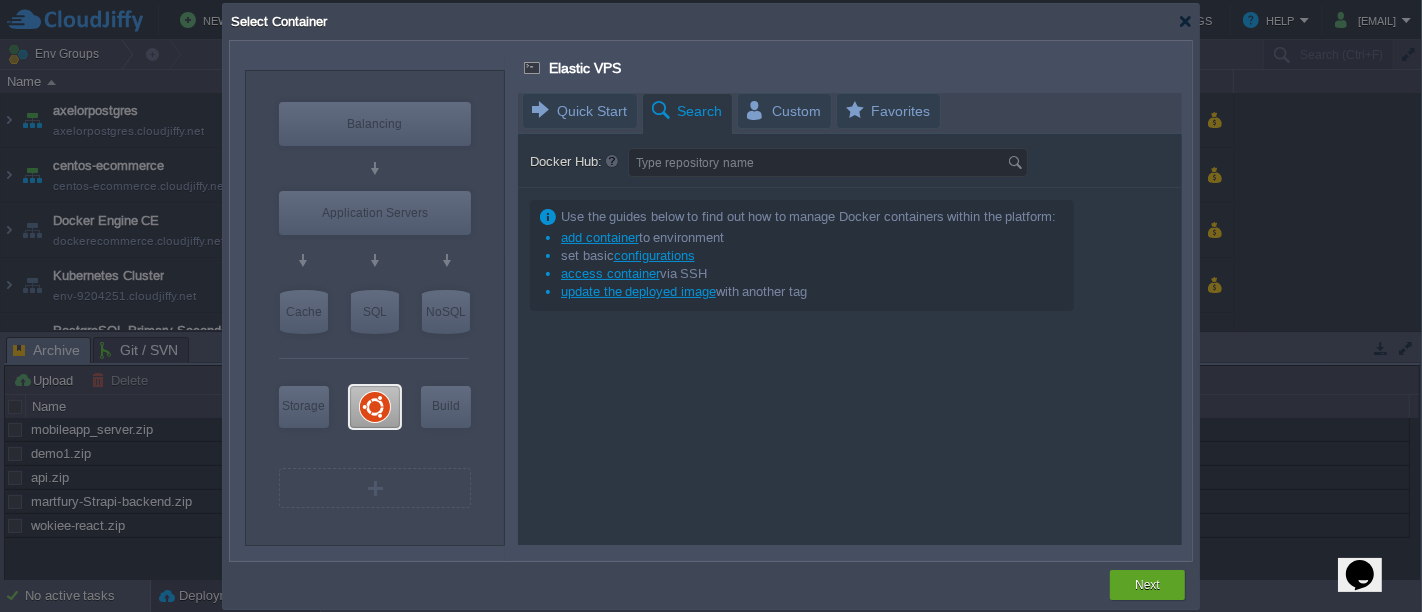 click on "VM     Balancing                    VM     Application Servers                    VM     Cache                    VM     SQL                    VM     NoSQL                    VM     Storage                    VM     VPS                    VM     Build                    VM         Ubuntu 22.04           SSL" at bounding box center [375, 301] 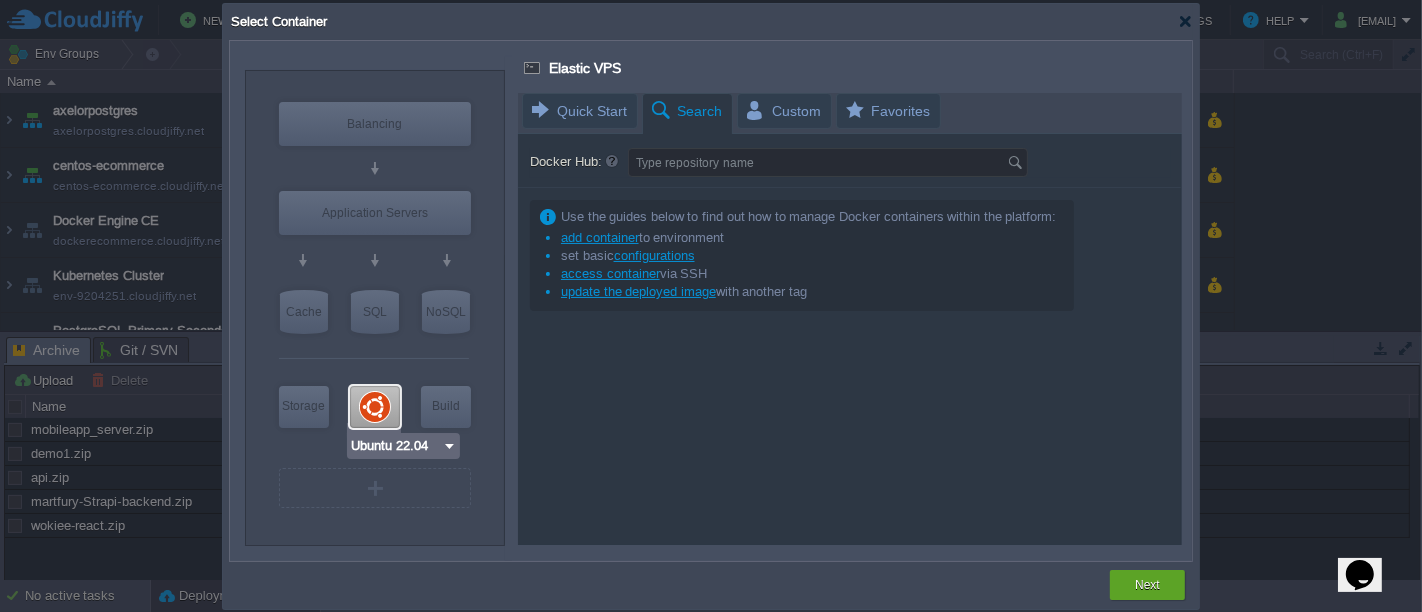 click at bounding box center [375, 407] 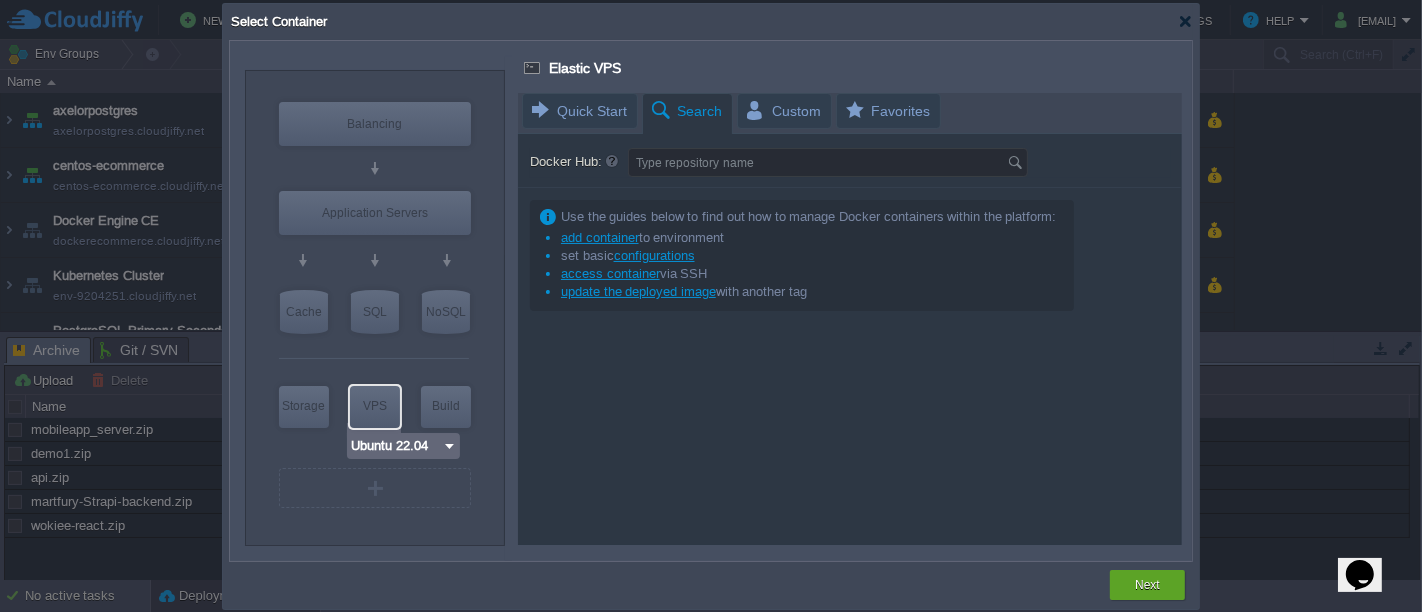 click on "VPS" at bounding box center [375, 406] 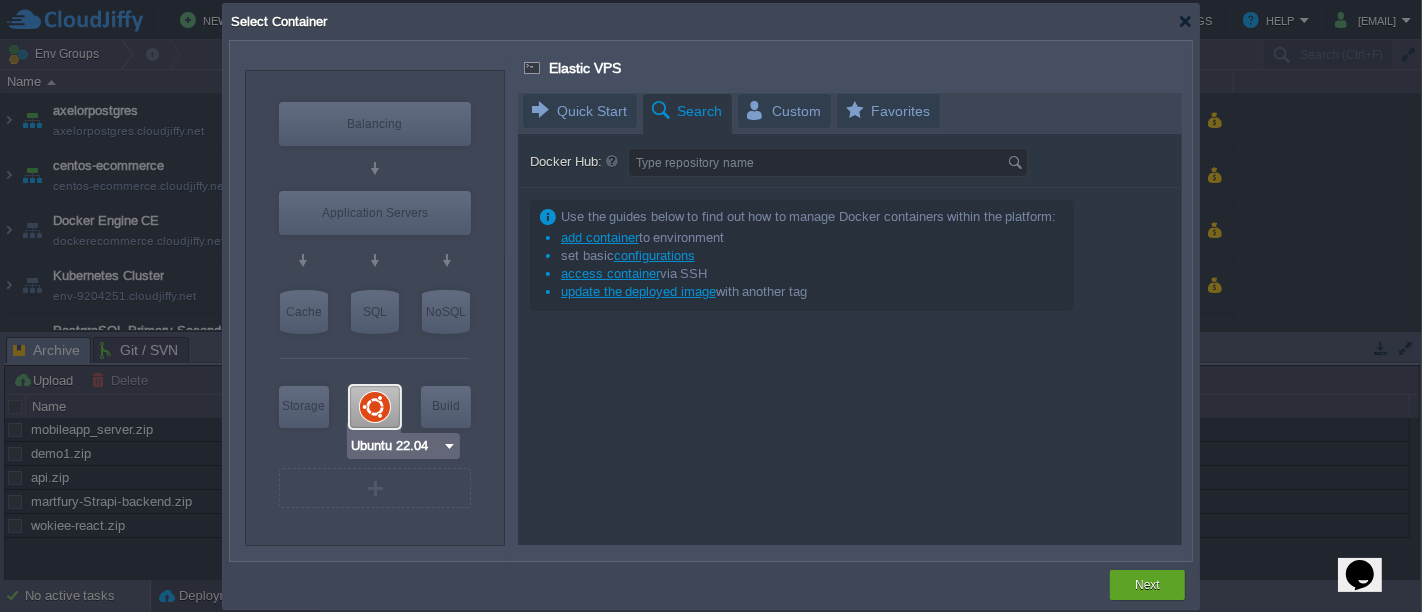 type on "Docker Image" 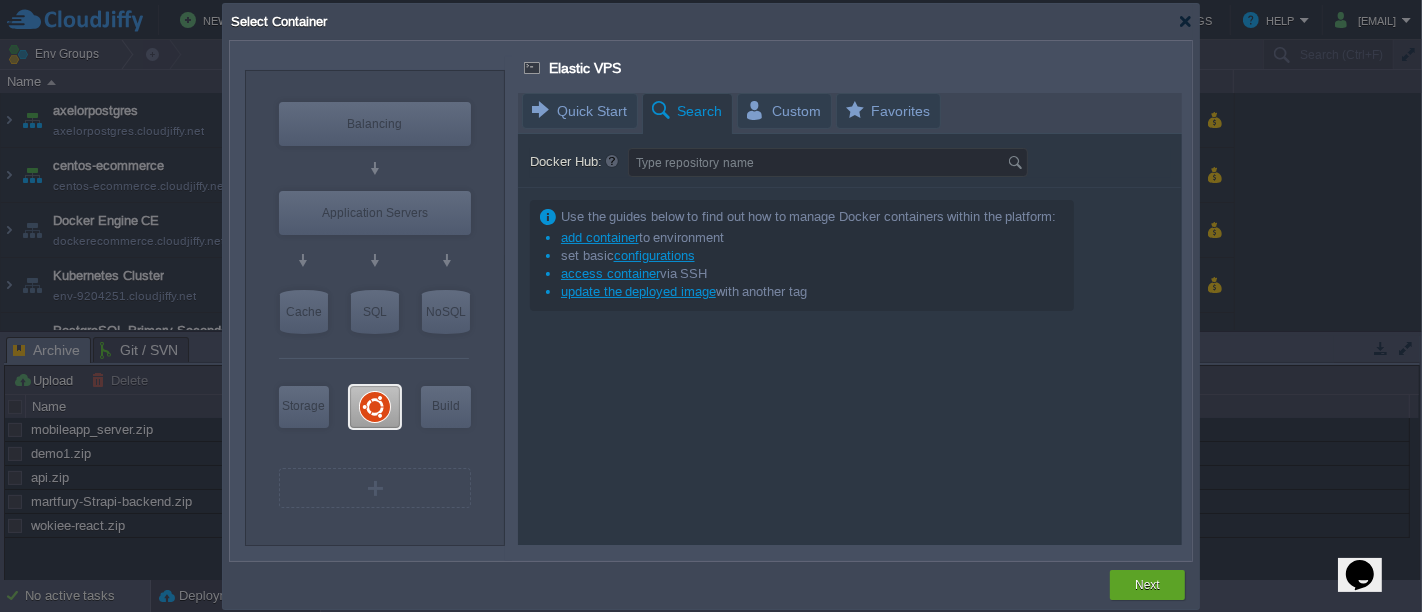 click at bounding box center [850, 319] 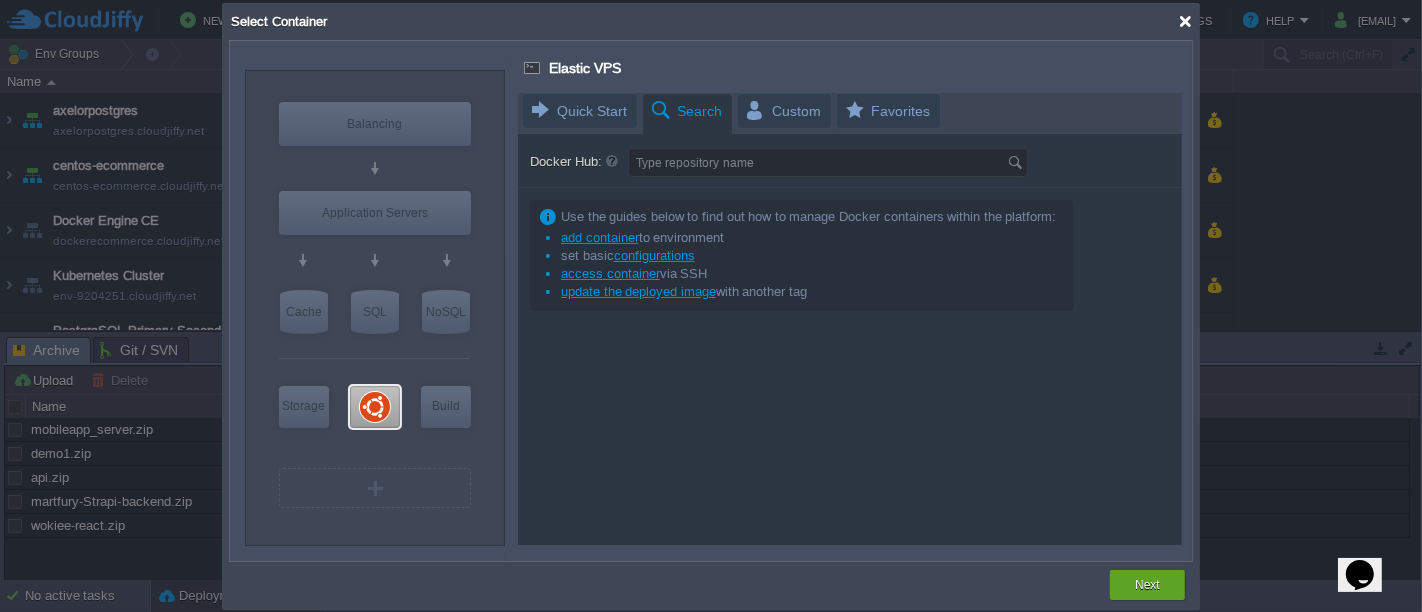 click at bounding box center [1185, 21] 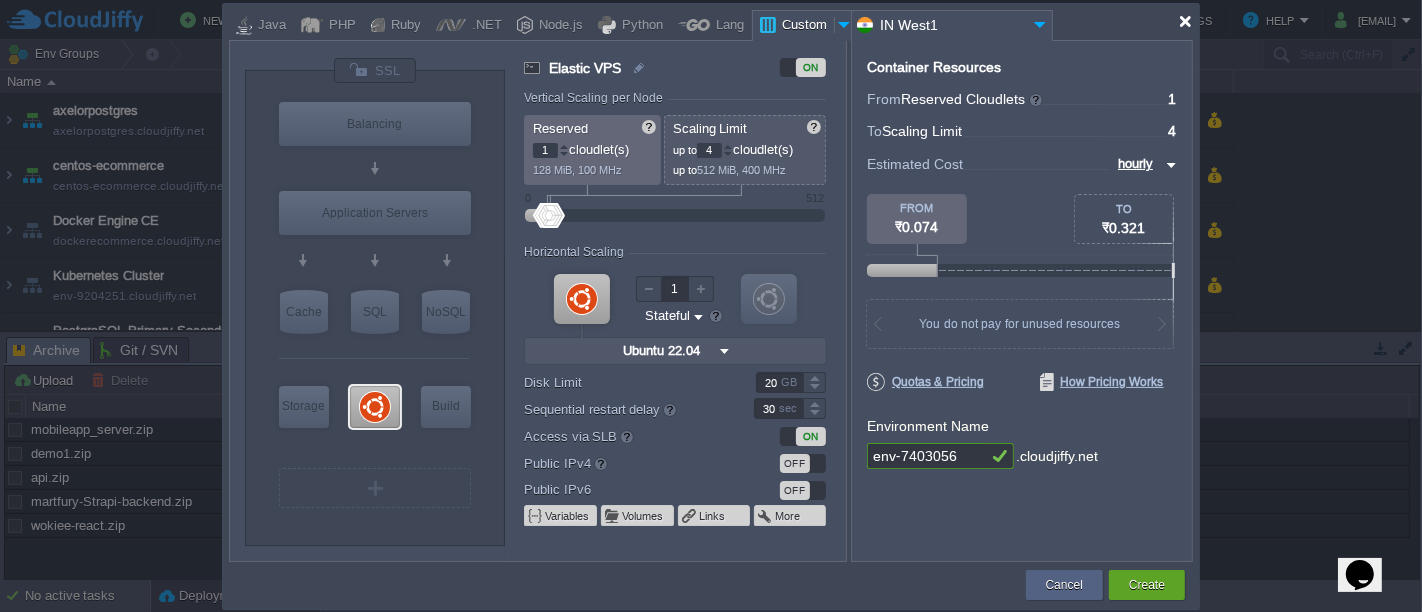 click at bounding box center [1185, 21] 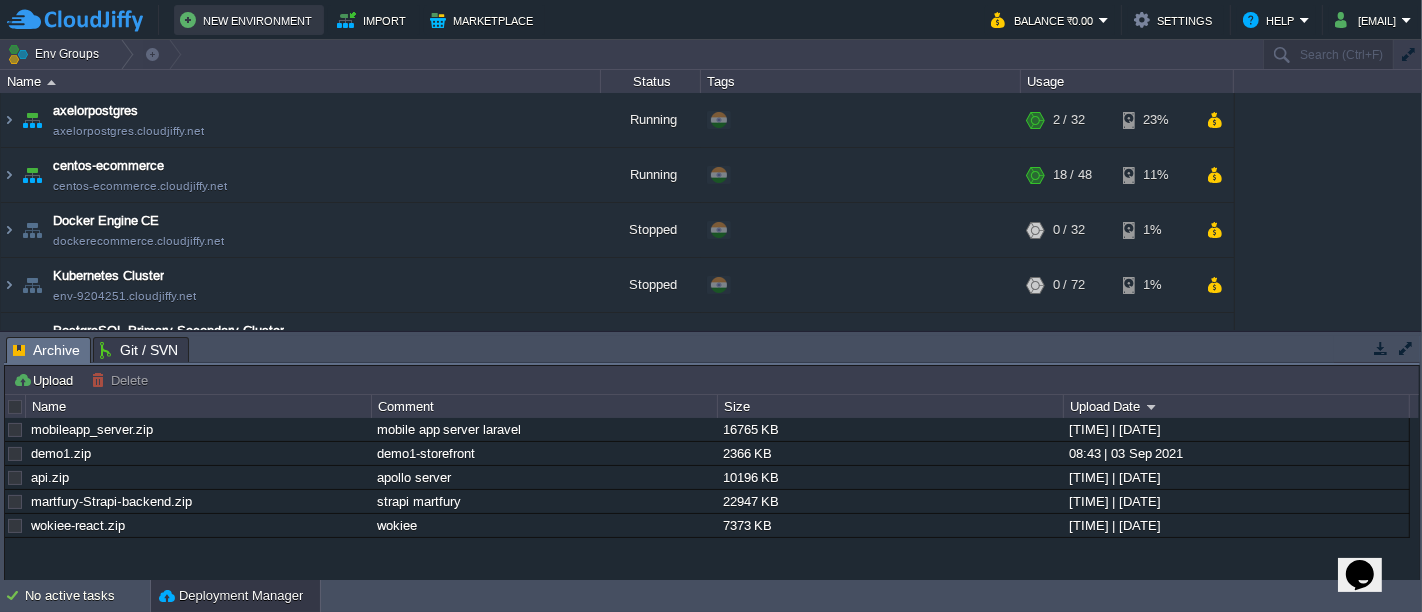 click on "New Environment" at bounding box center [249, 20] 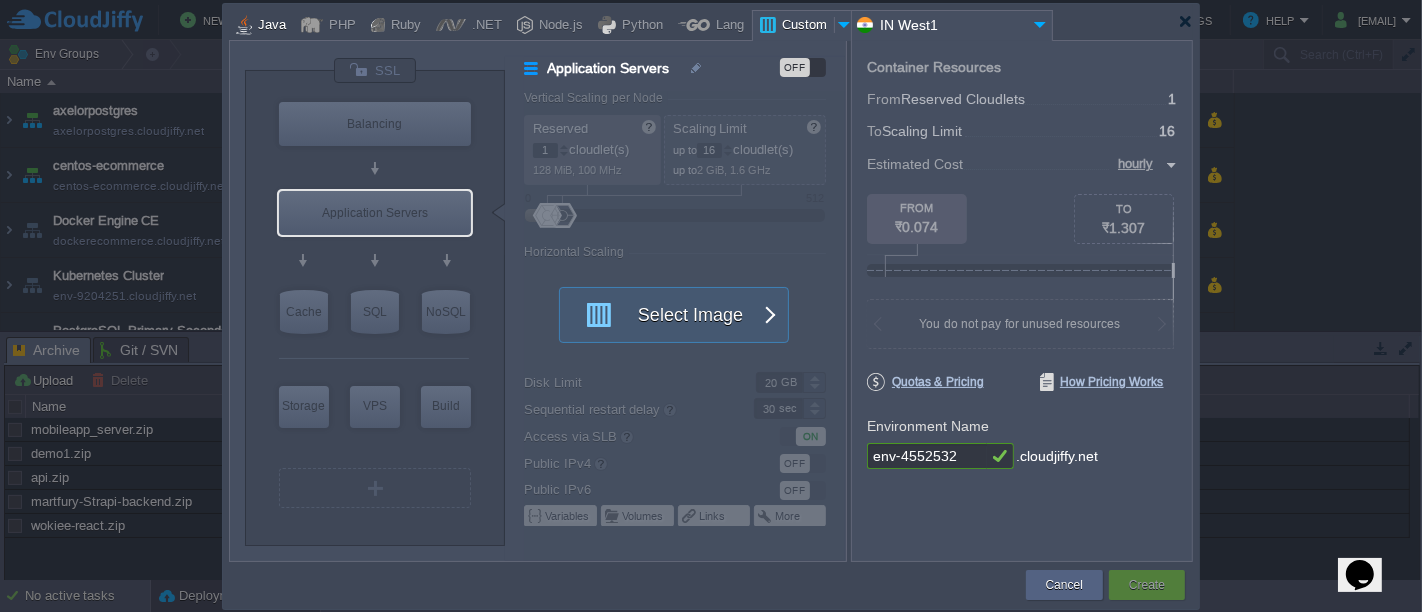 click on "Java" at bounding box center (269, 26) 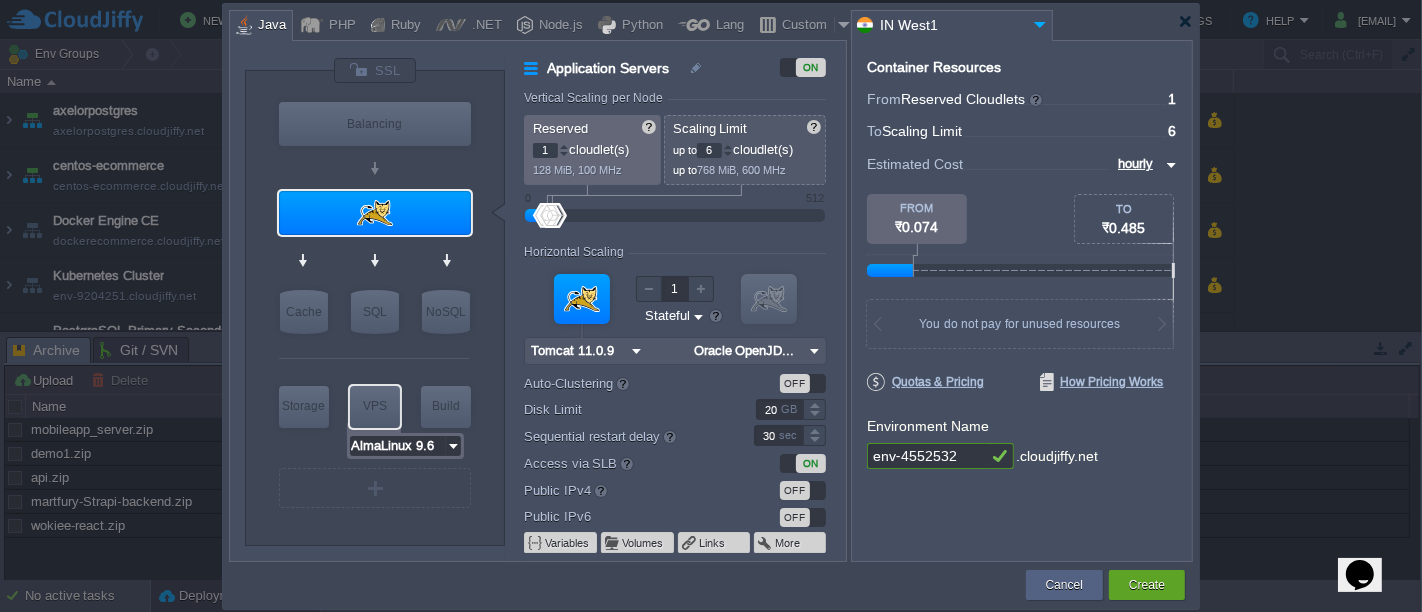 click on "AlmaLinux 9.6" at bounding box center (398, 446) 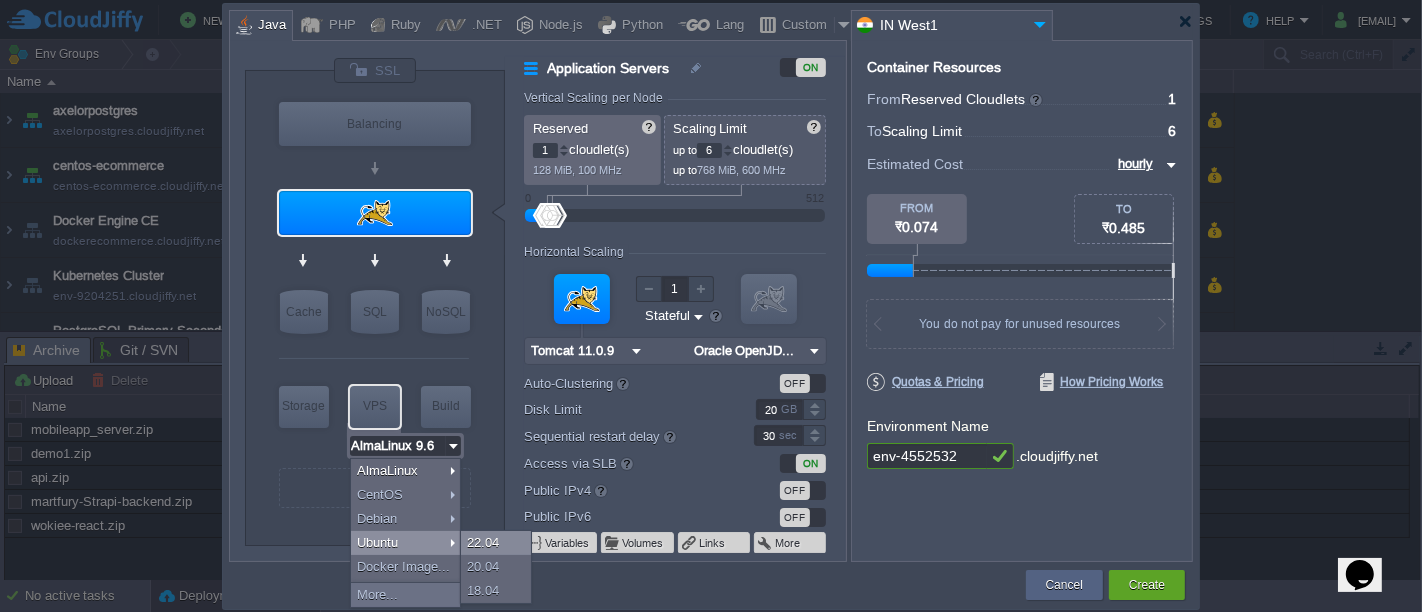 click on "22.04" at bounding box center [496, 543] 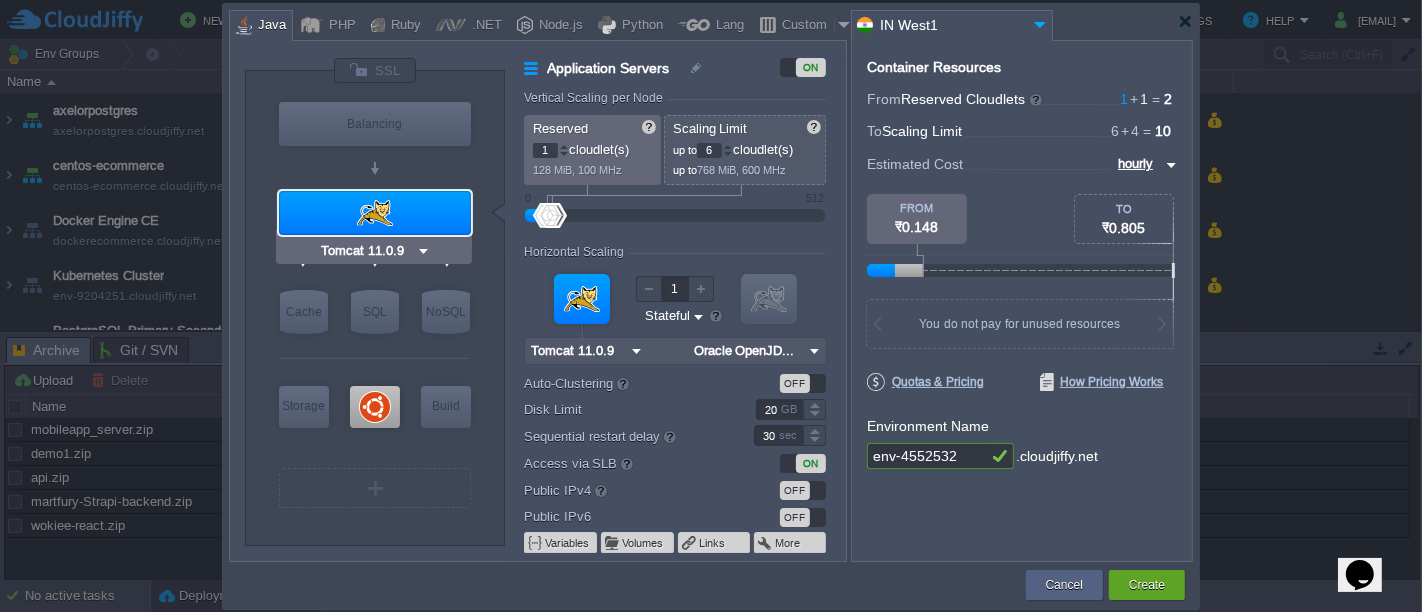 click at bounding box center (375, 213) 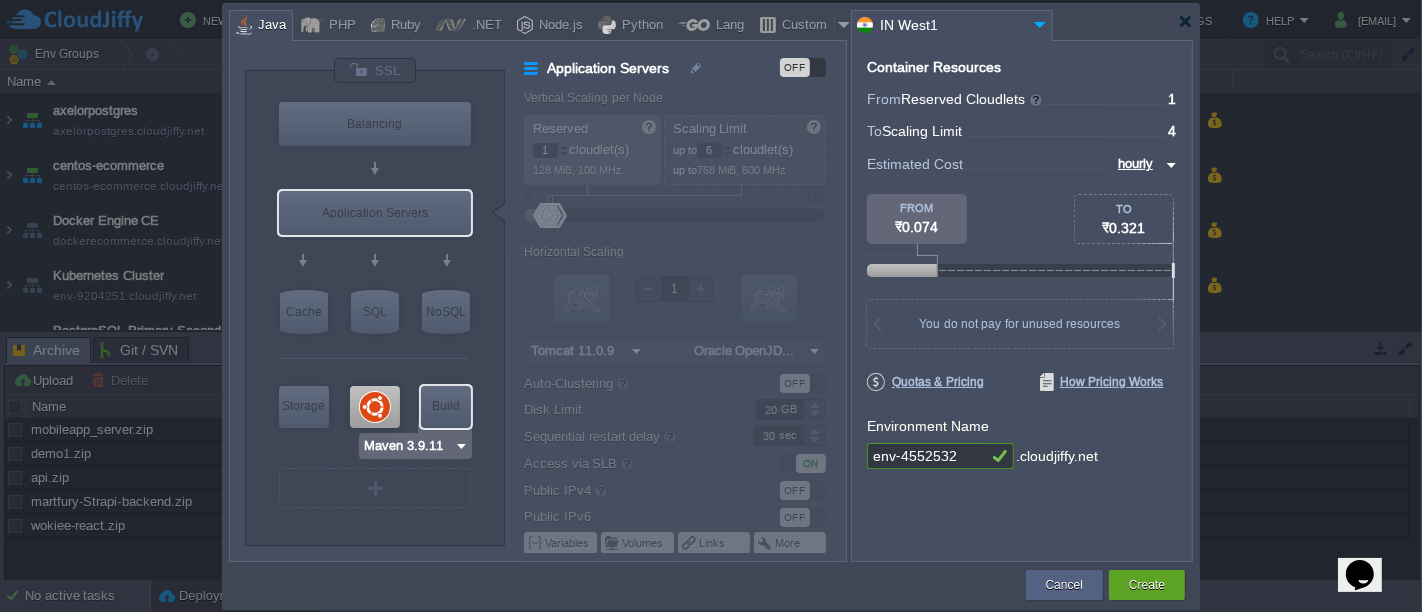 type on "Ubuntu 22.04" 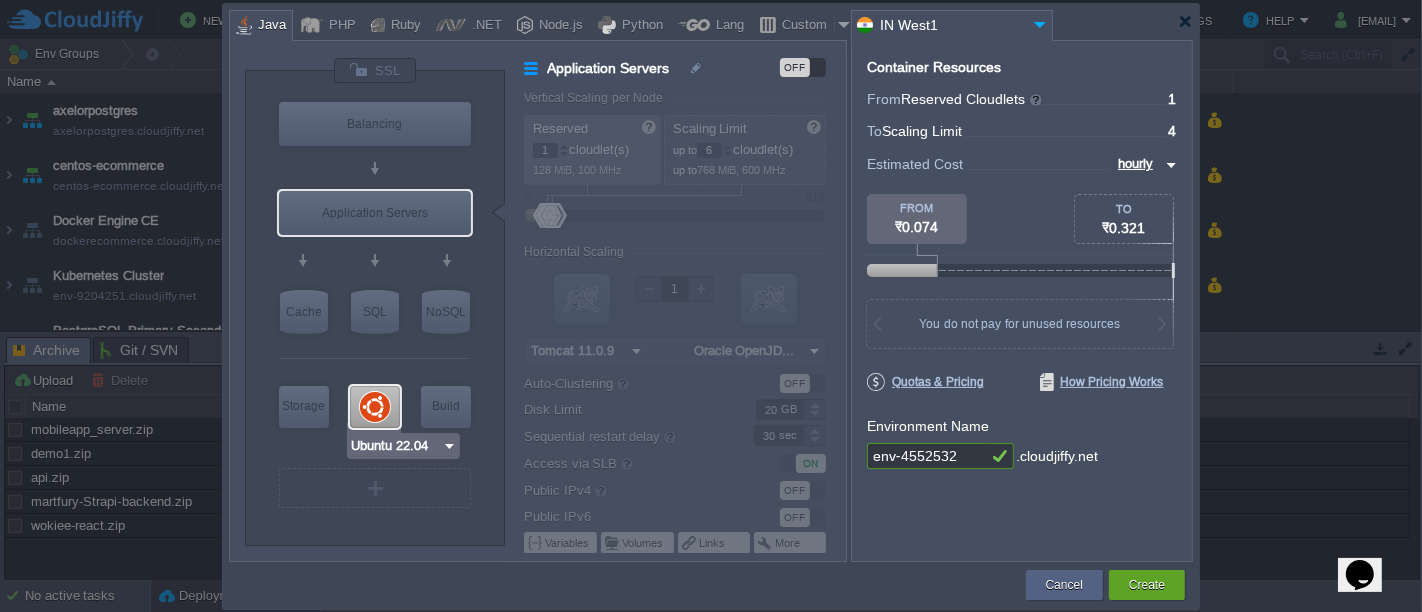 click at bounding box center (375, 407) 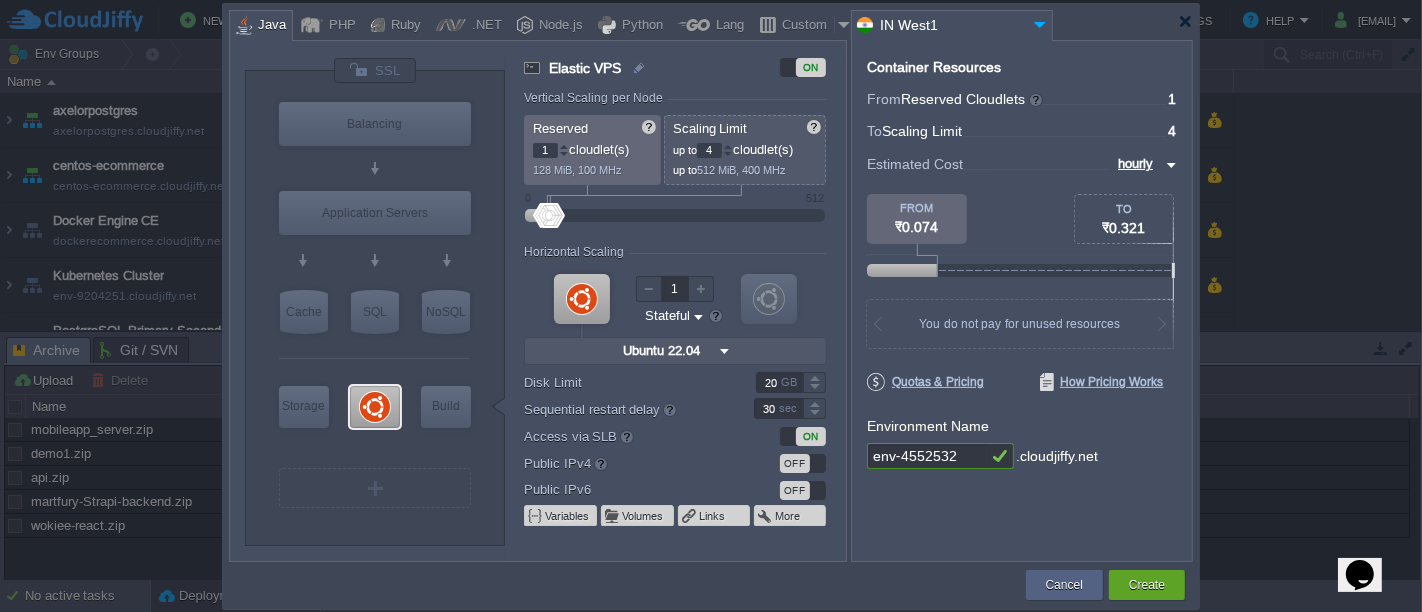 click on "4" at bounding box center (709, 150) 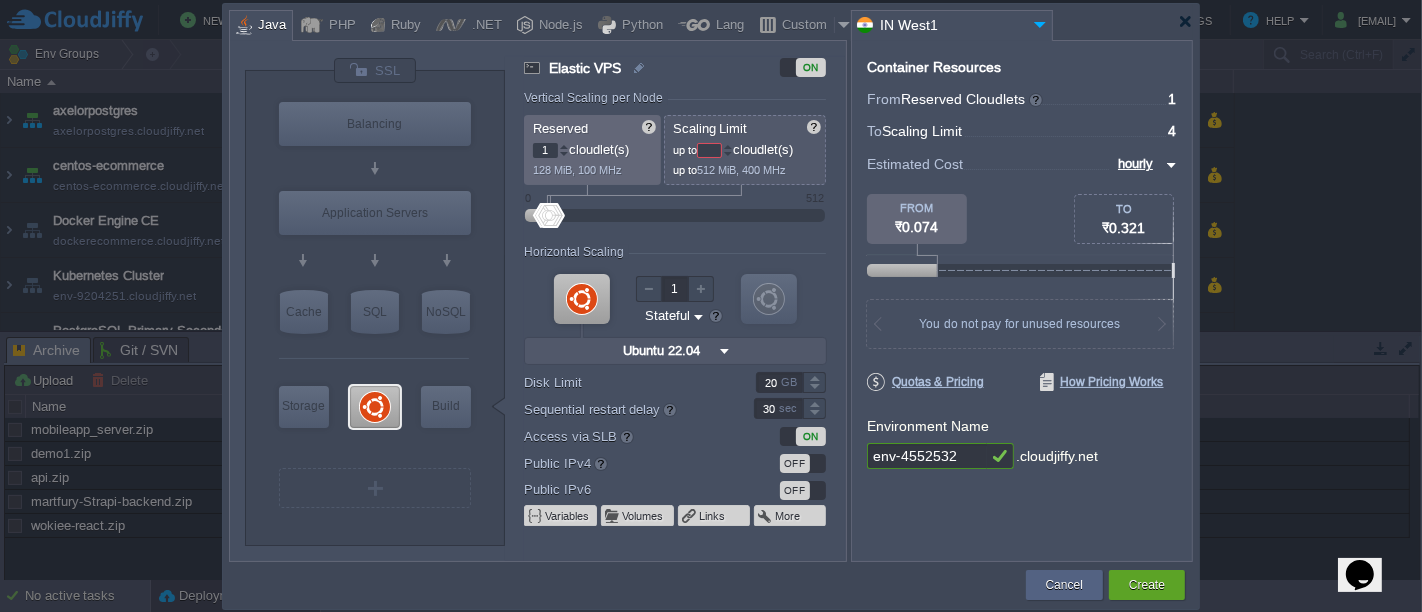 type on "4" 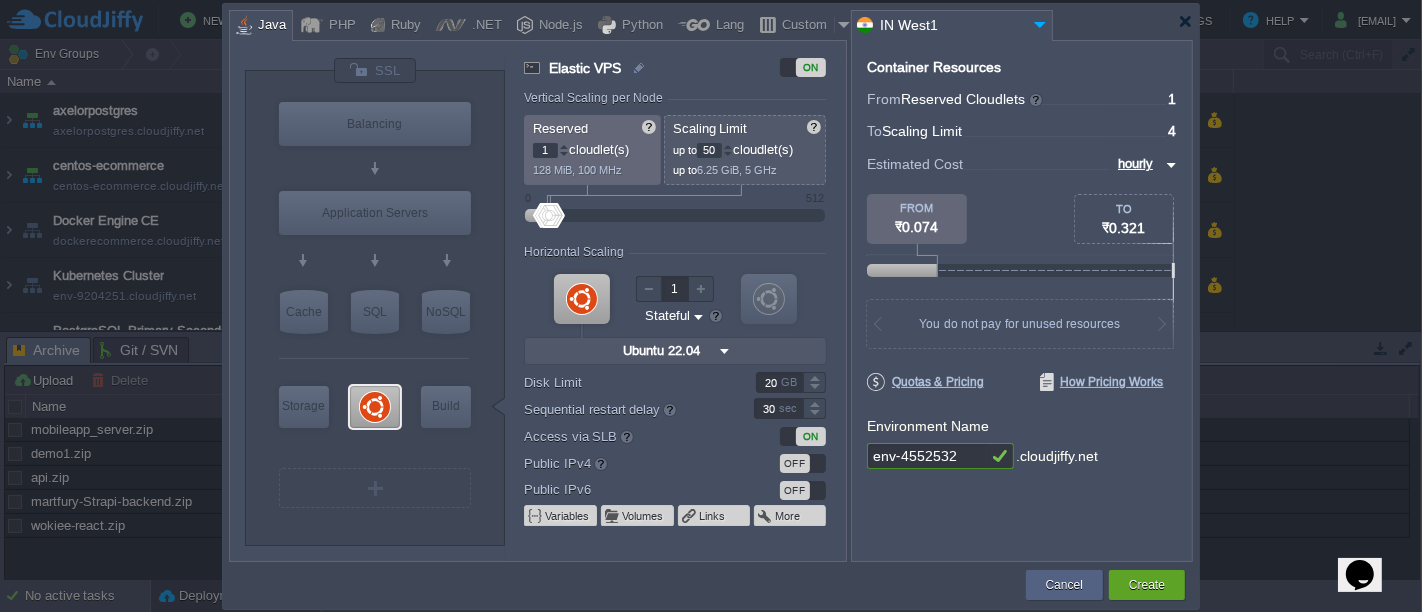 type on "50" 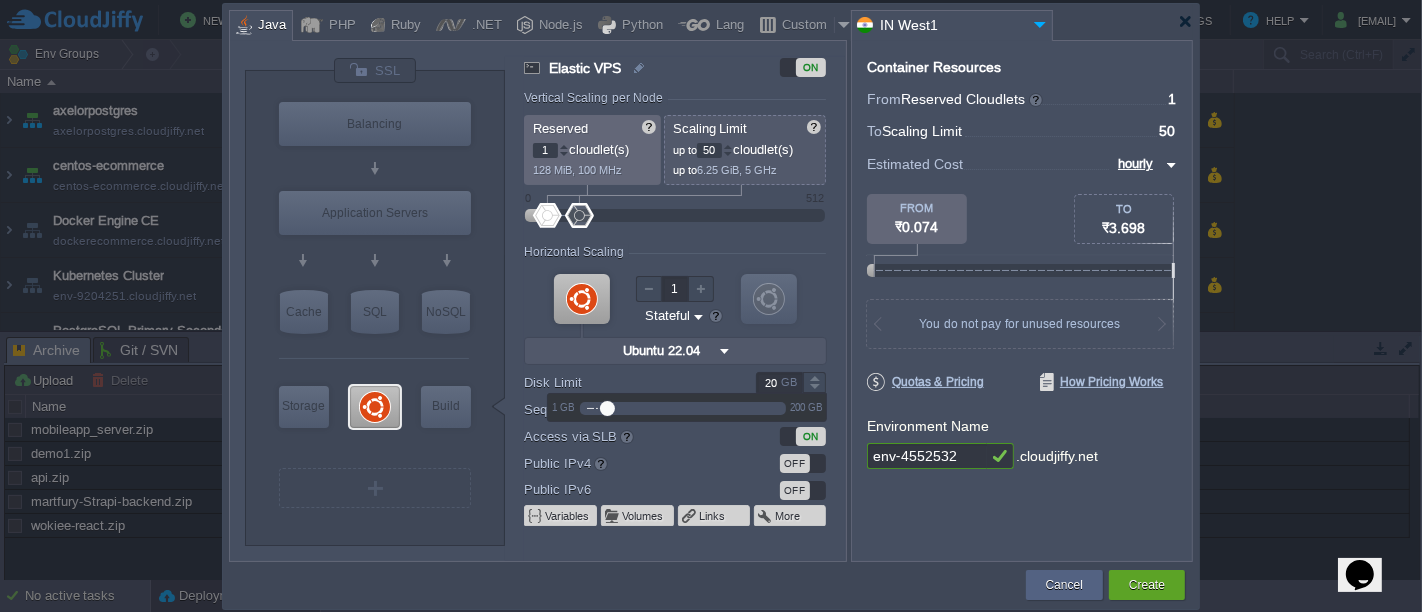 click on "20" at bounding box center [779, 382] 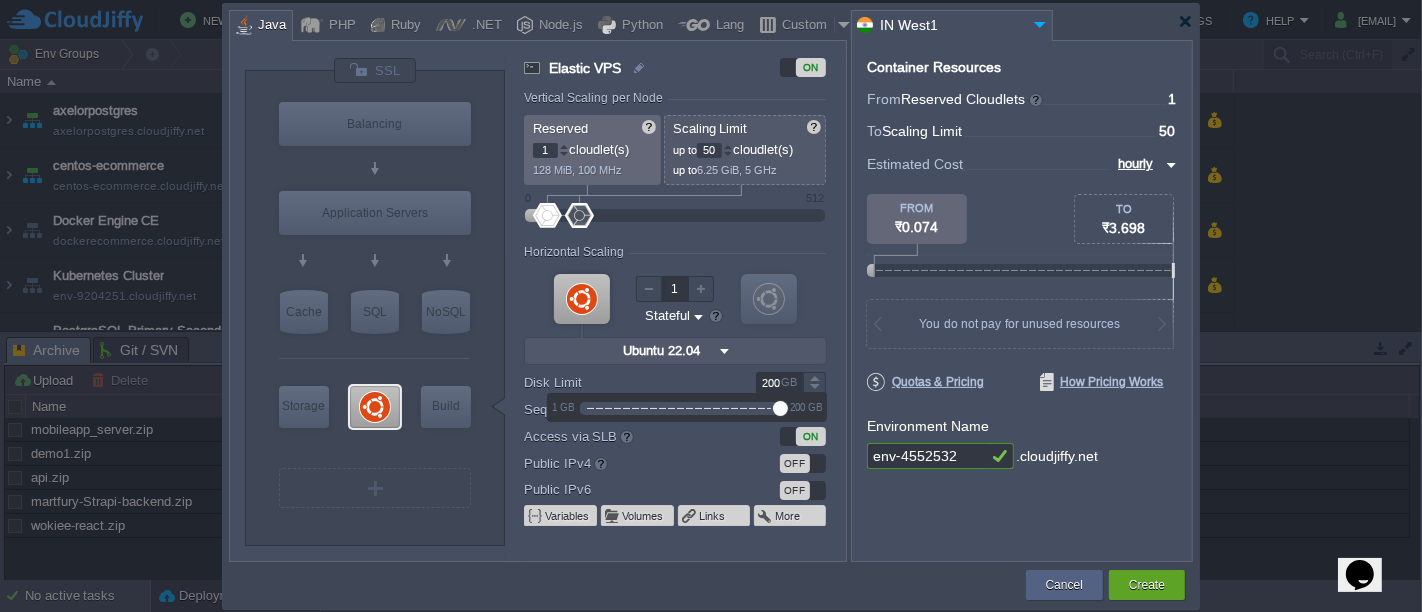 type on "200" 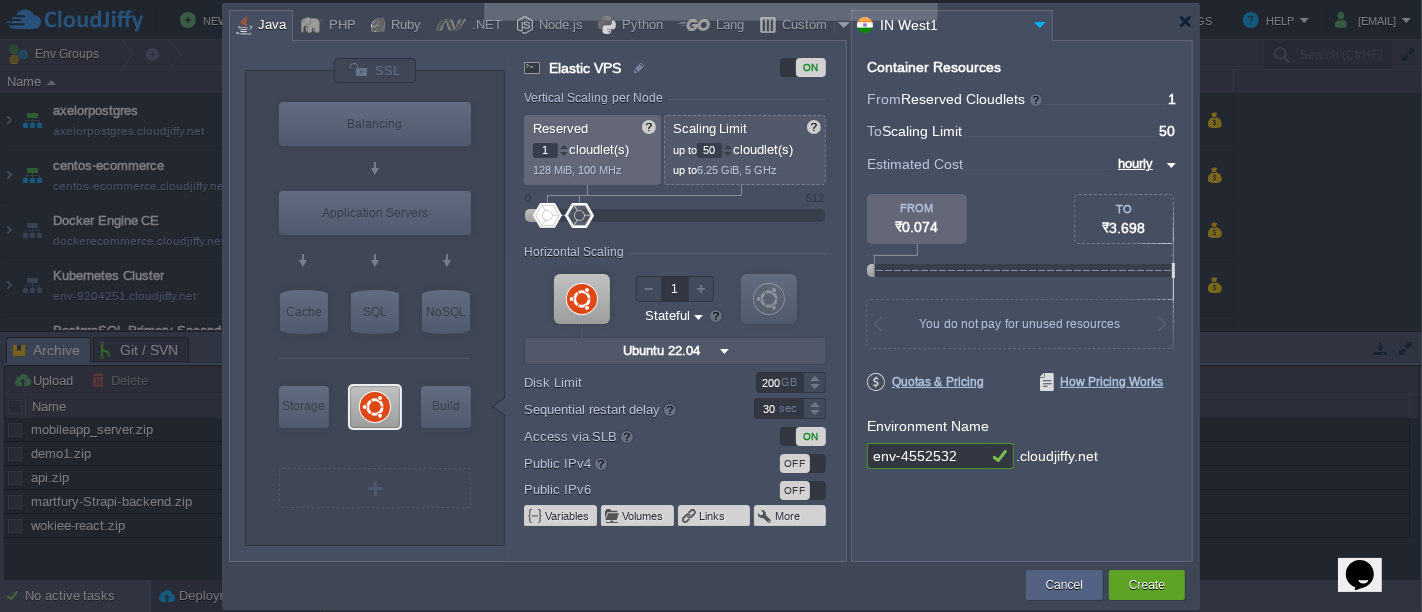 click on "Container Resources From  Reserved Cloudlets   ... = 1 not added To  Scaling Limit ... = 50 not added   VM Resources ... = 0 GiB, 0 vCPU not added Estimated Cost hourly TO ₹3.698 FROM ₹0.074 128 MiB RAM + 100 MHz CPU + 200 GB Disk You pay the fixed price for reserved resources Total cost at  100%  load on  ALL  containers You do not pay for unused resources Disk Limit per Node 200 GB Traffic Limit per Node 200 GB Quotas & Pricing How Pricing Works Environment Name env-4552532 .cloudjiffy.net" at bounding box center (1022, 301) 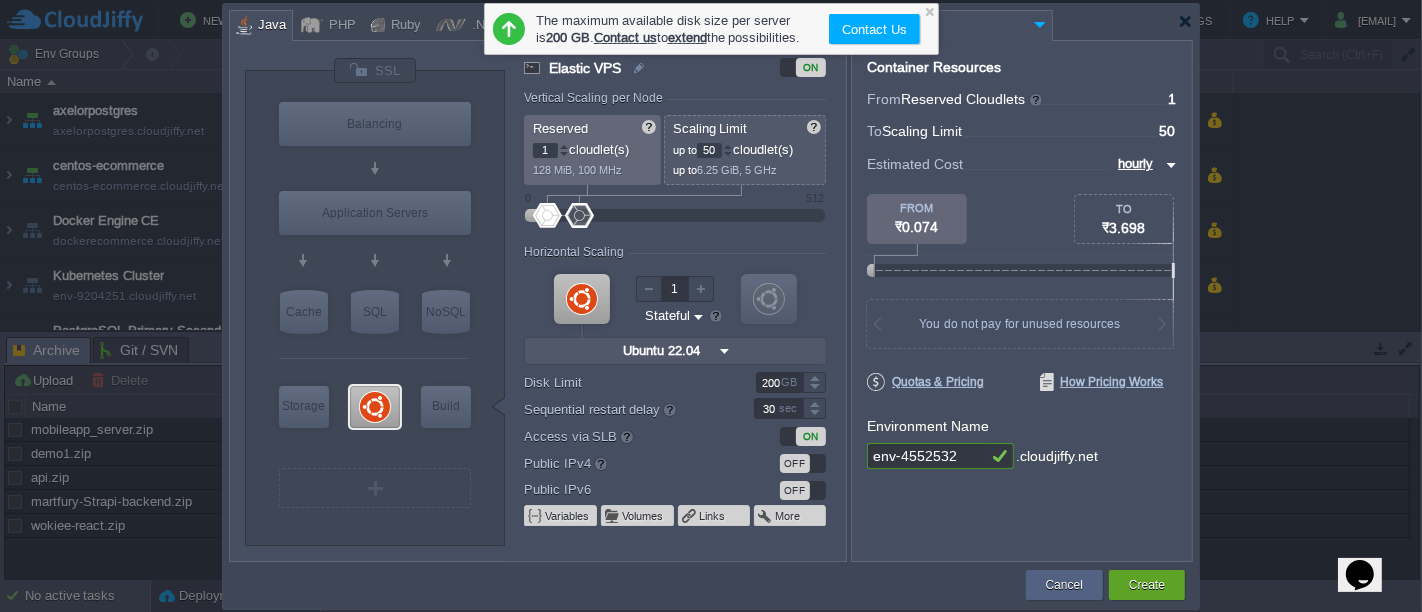 click on "OFF" at bounding box center [803, 463] 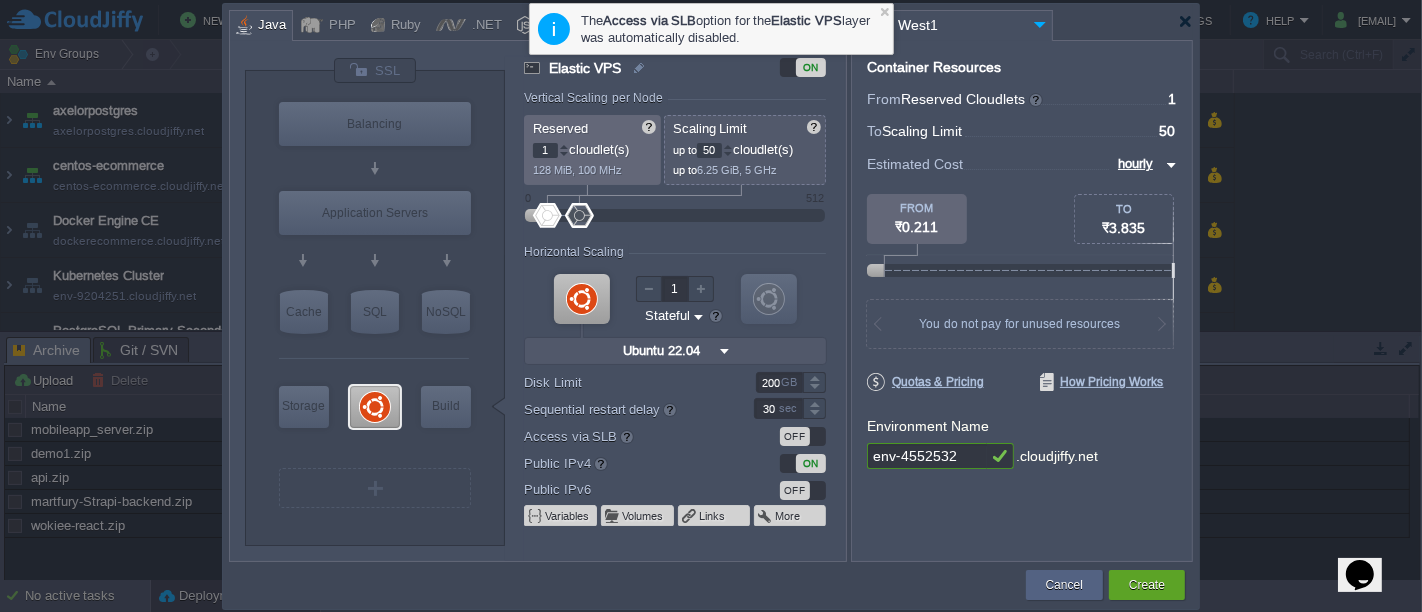 click on "env-4552532" at bounding box center (927, 456) 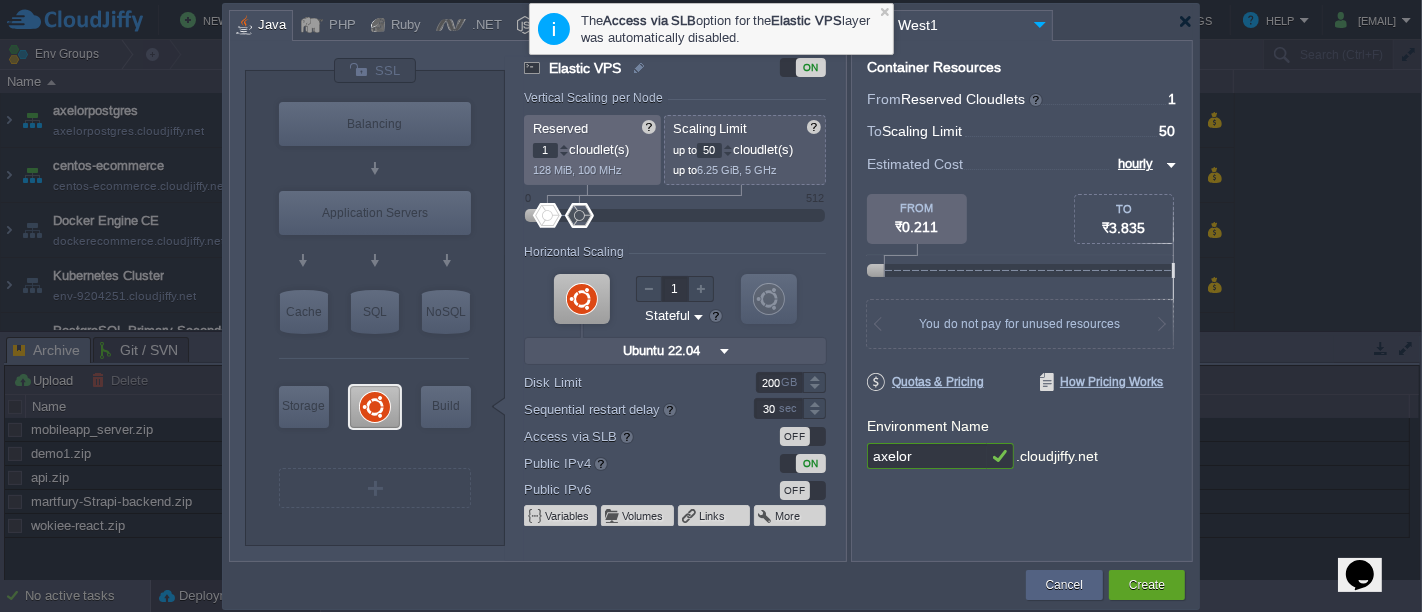 type on "axelor-" 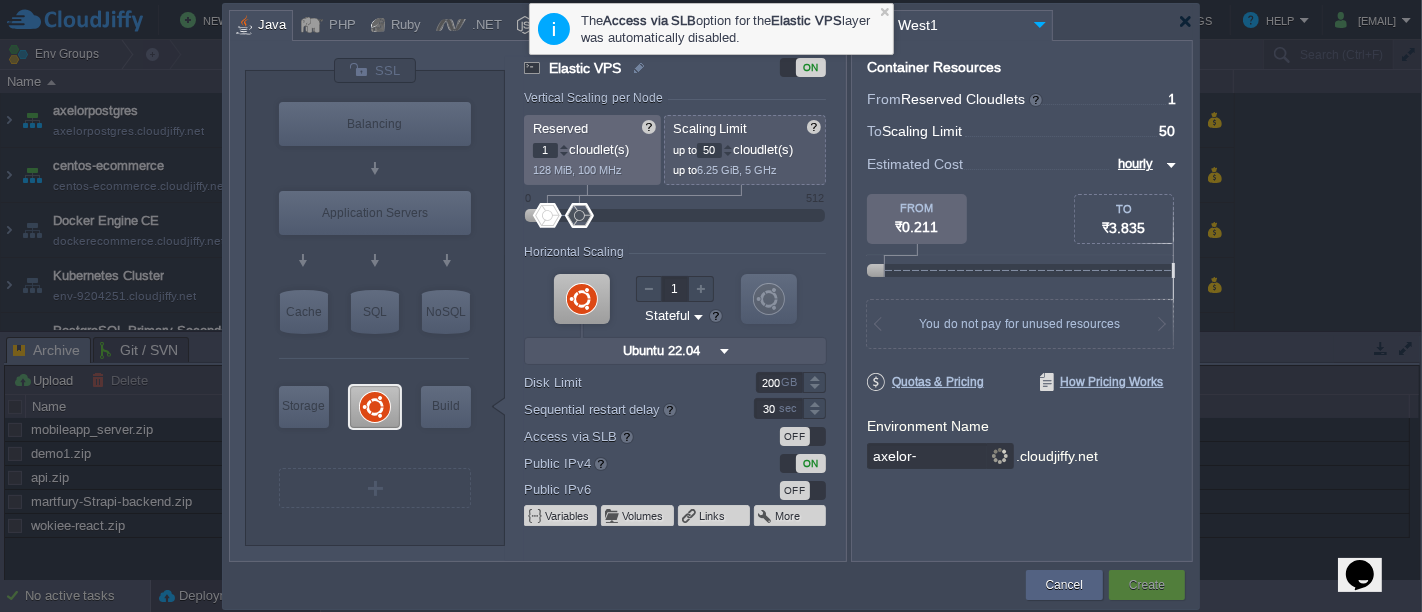 type on "NGINX 1.28.0" 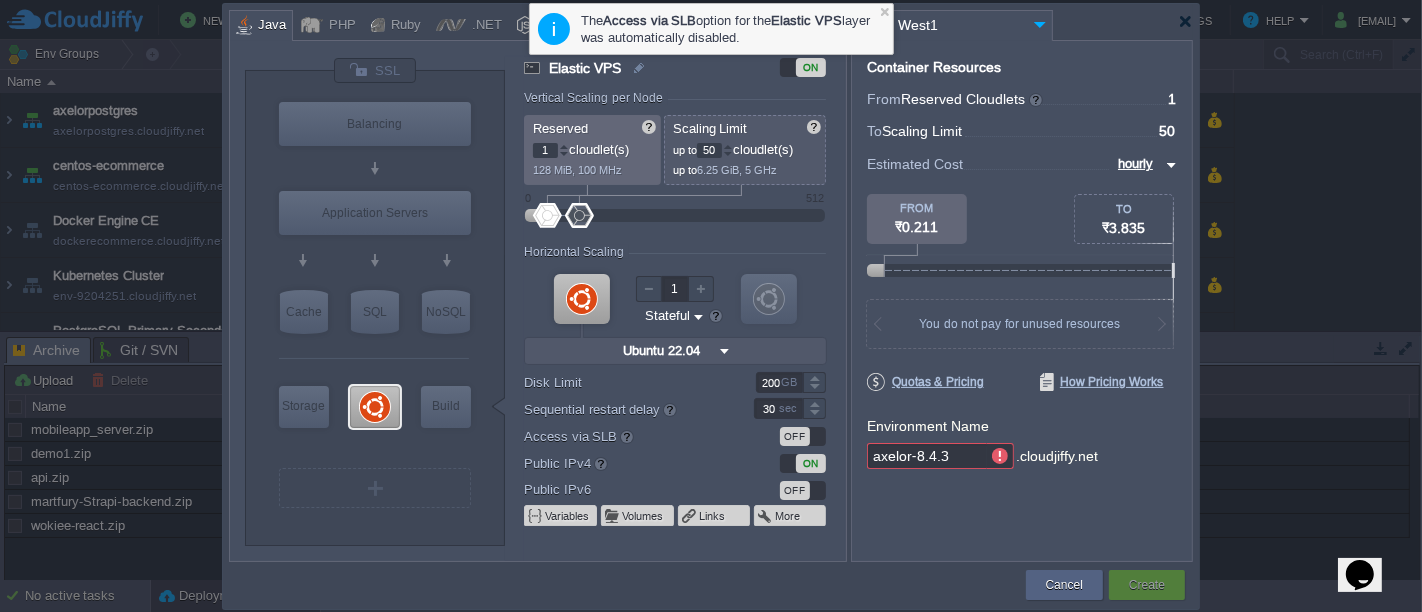 click on "Container Resources From  Reserved Cloudlets   ... = 1 not added To  Scaling Limit ... = 50 not added   VM Resources ... = 0 GiB, 0 vCPU not added Estimated Cost hourly TO ₹3.835 FROM ₹0.211 128 MiB RAM + 100 MHz CPU + 200 GB Disk You pay the fixed price for reserved resources Total cost at  100%  load on  ALL  containers You do not pay for unused resources Disk Limit per Node 200 GB Traffic Limit per Node 200 GB Quotas & Pricing How Pricing Works Environment Name axelor-8.4.3 .cloudjiffy.net" at bounding box center (1022, 301) 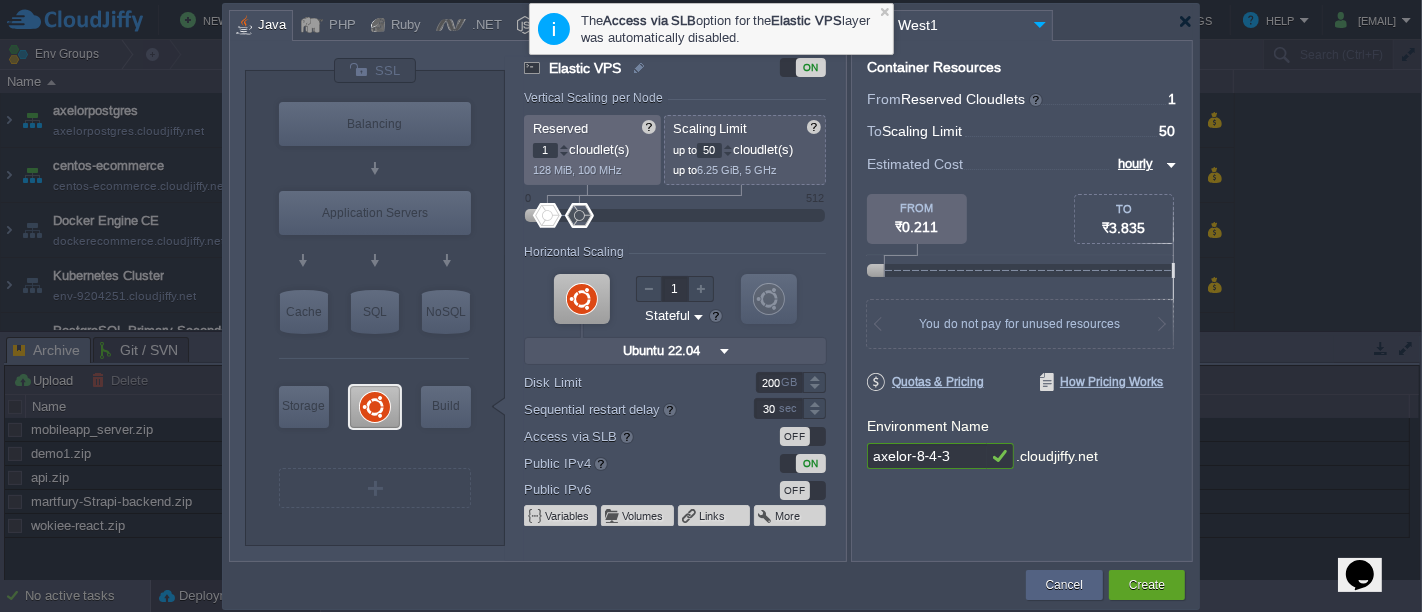 type on "axelor-8-4-3" 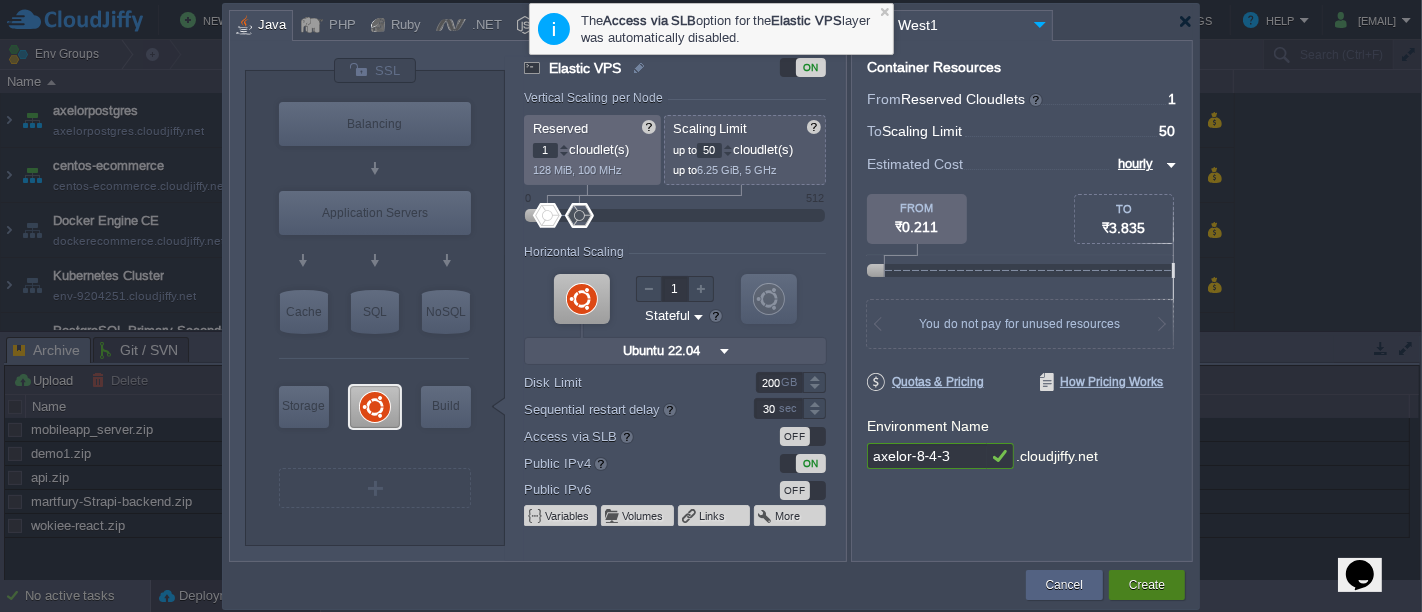 click on "Create" at bounding box center [1147, 585] 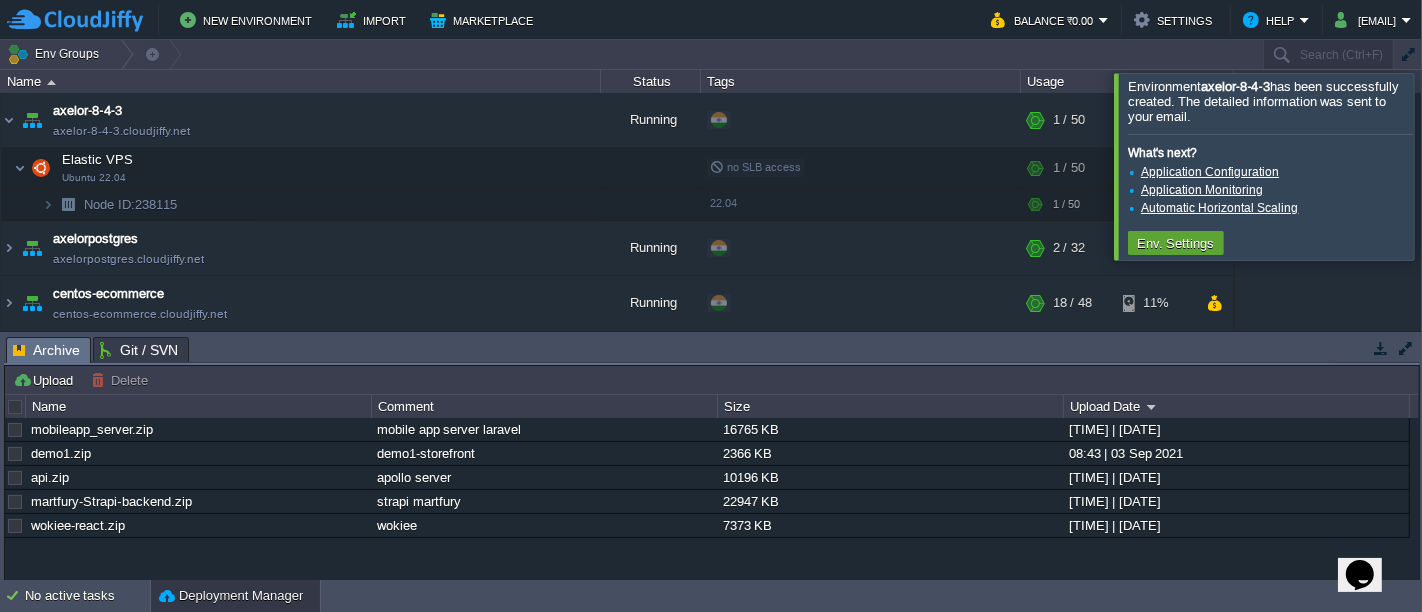 click at bounding box center [1446, 166] 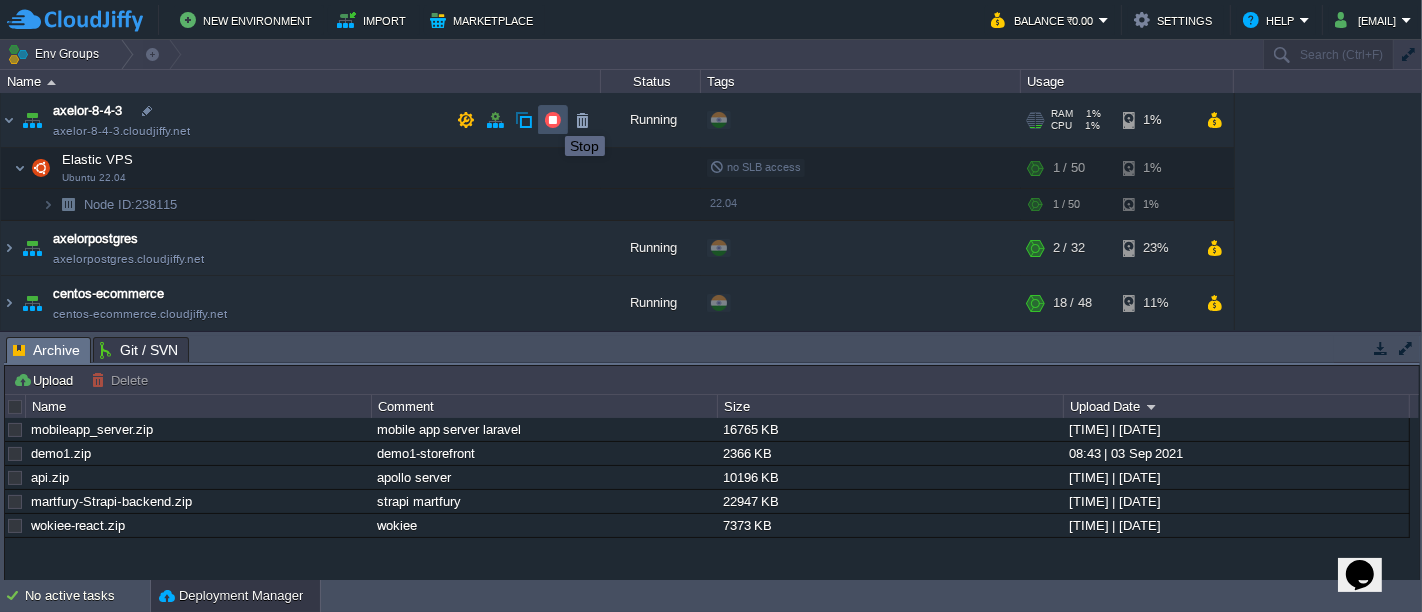 click at bounding box center [553, 120] 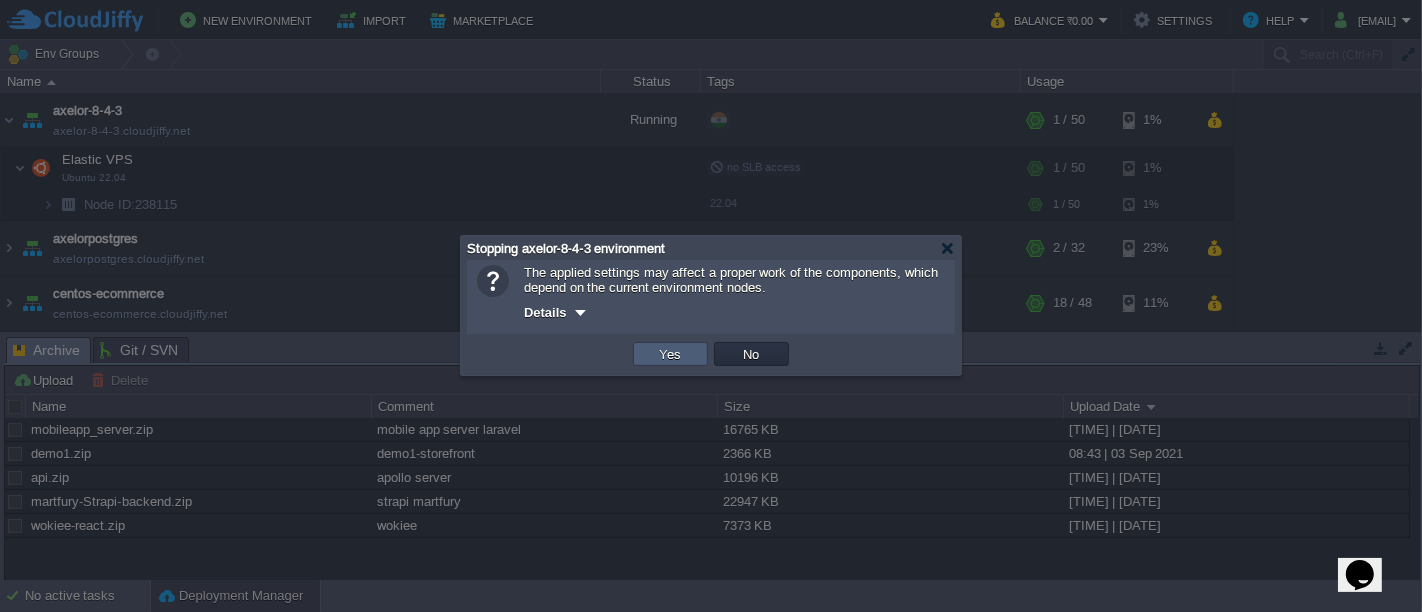 click on "Yes" at bounding box center [670, 354] 